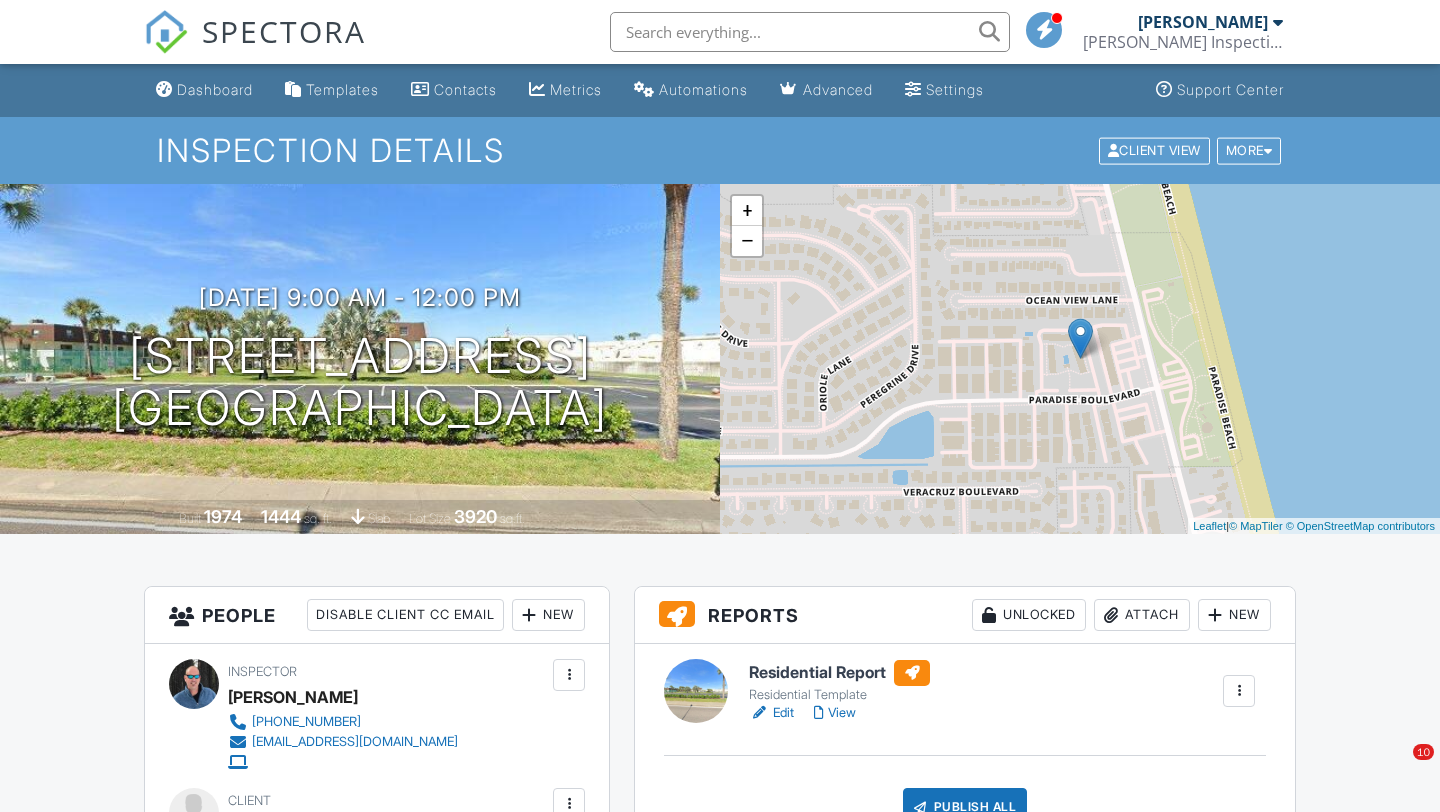 scroll, scrollTop: 0, scrollLeft: 0, axis: both 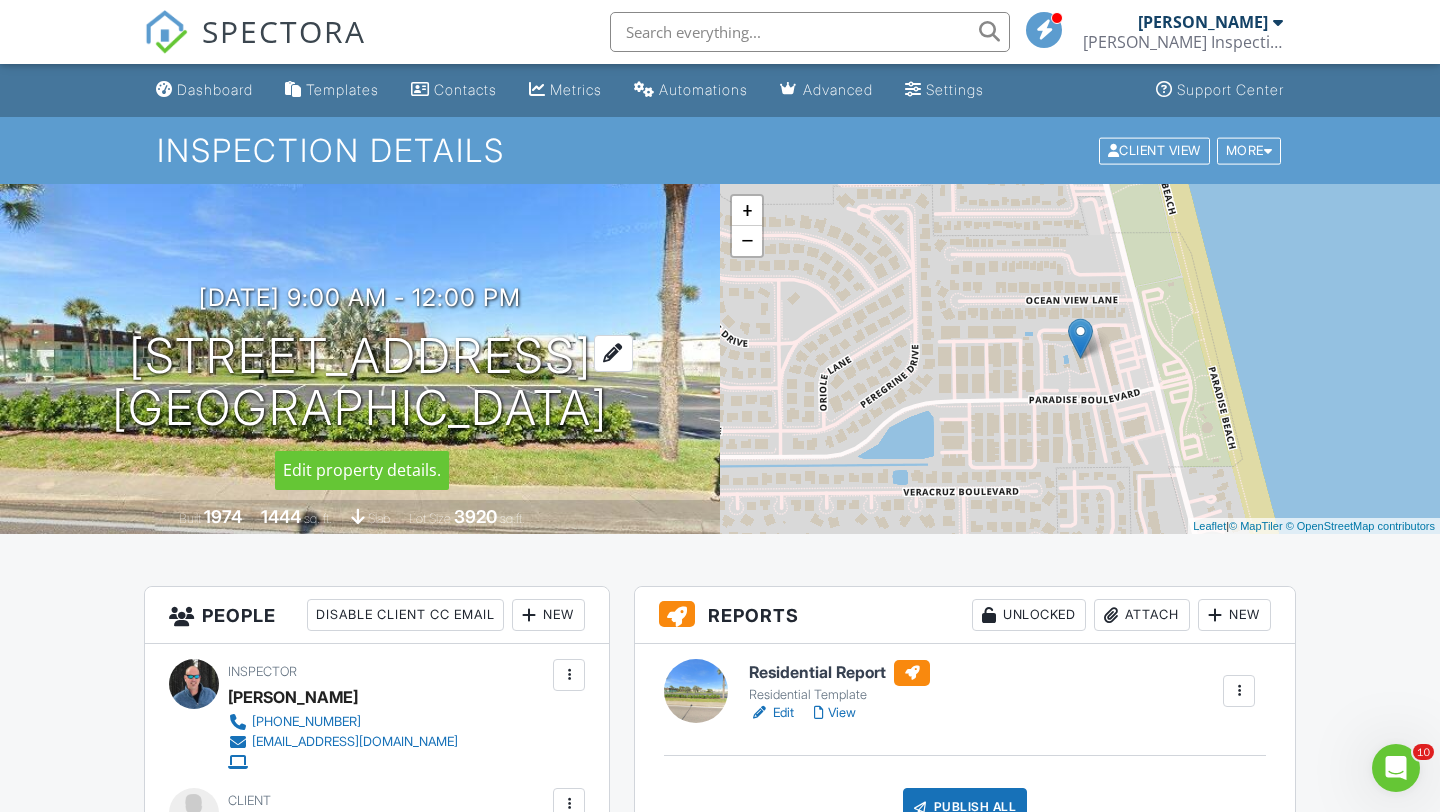 click at bounding box center (613, 353) 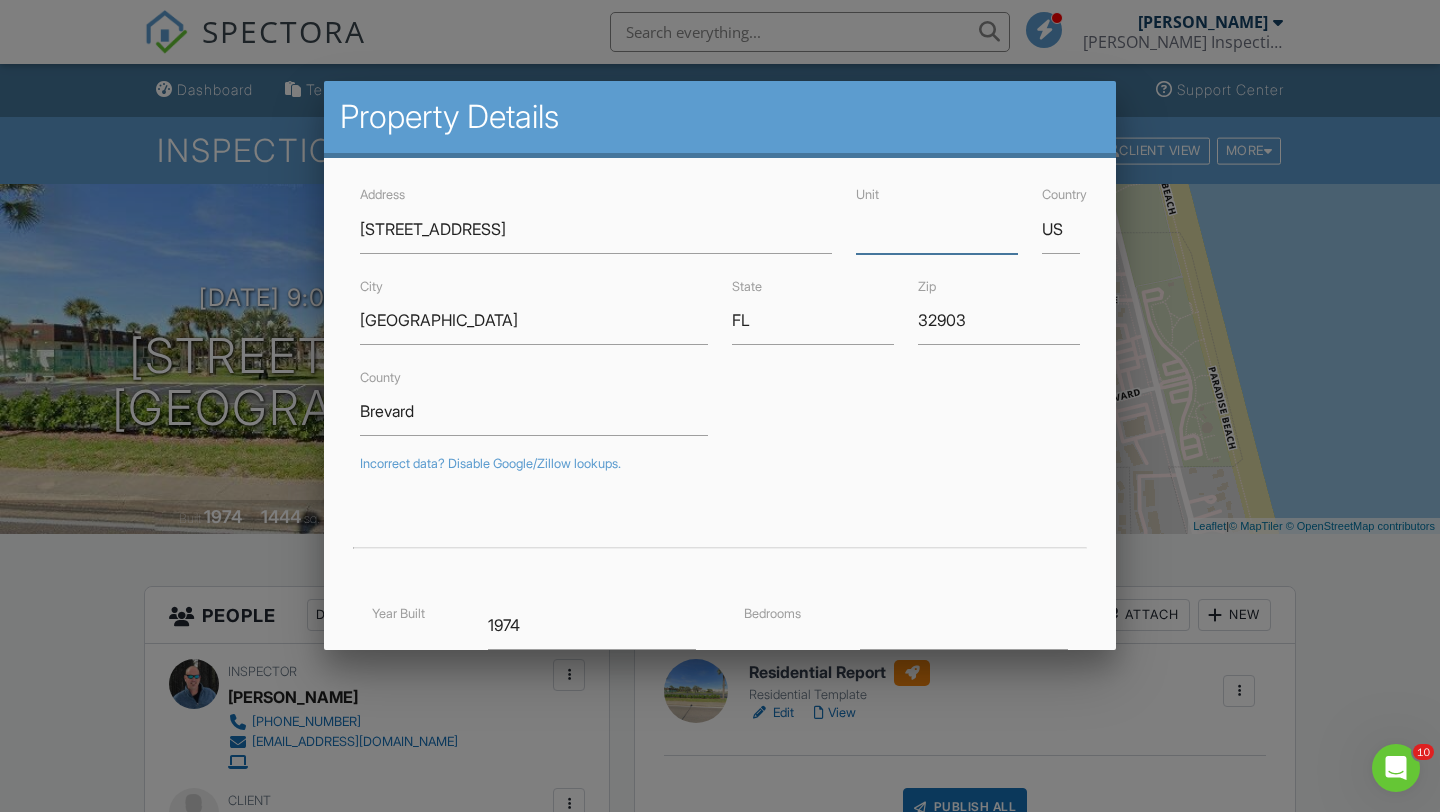 click on "Unit" at bounding box center (937, 229) 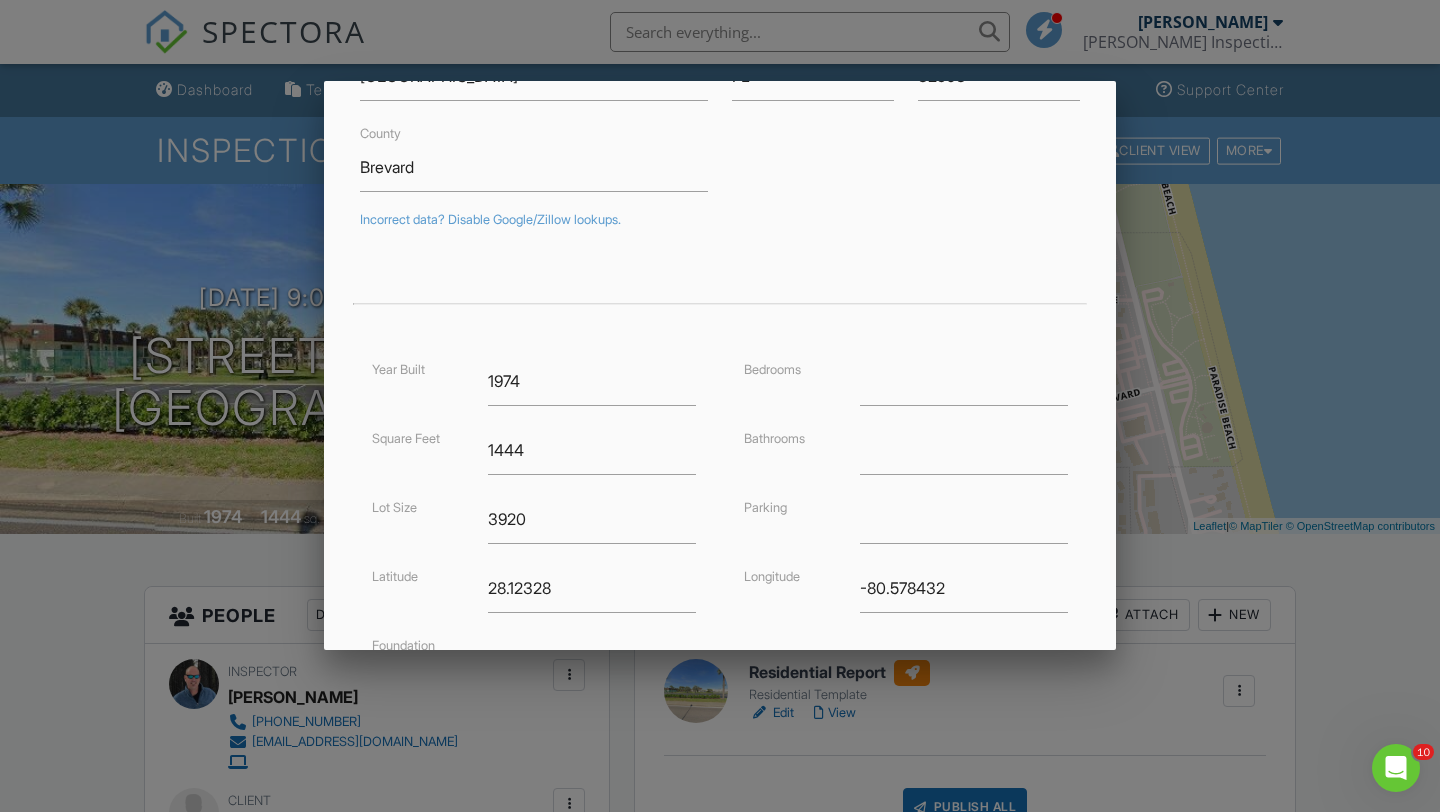 scroll, scrollTop: 431, scrollLeft: 0, axis: vertical 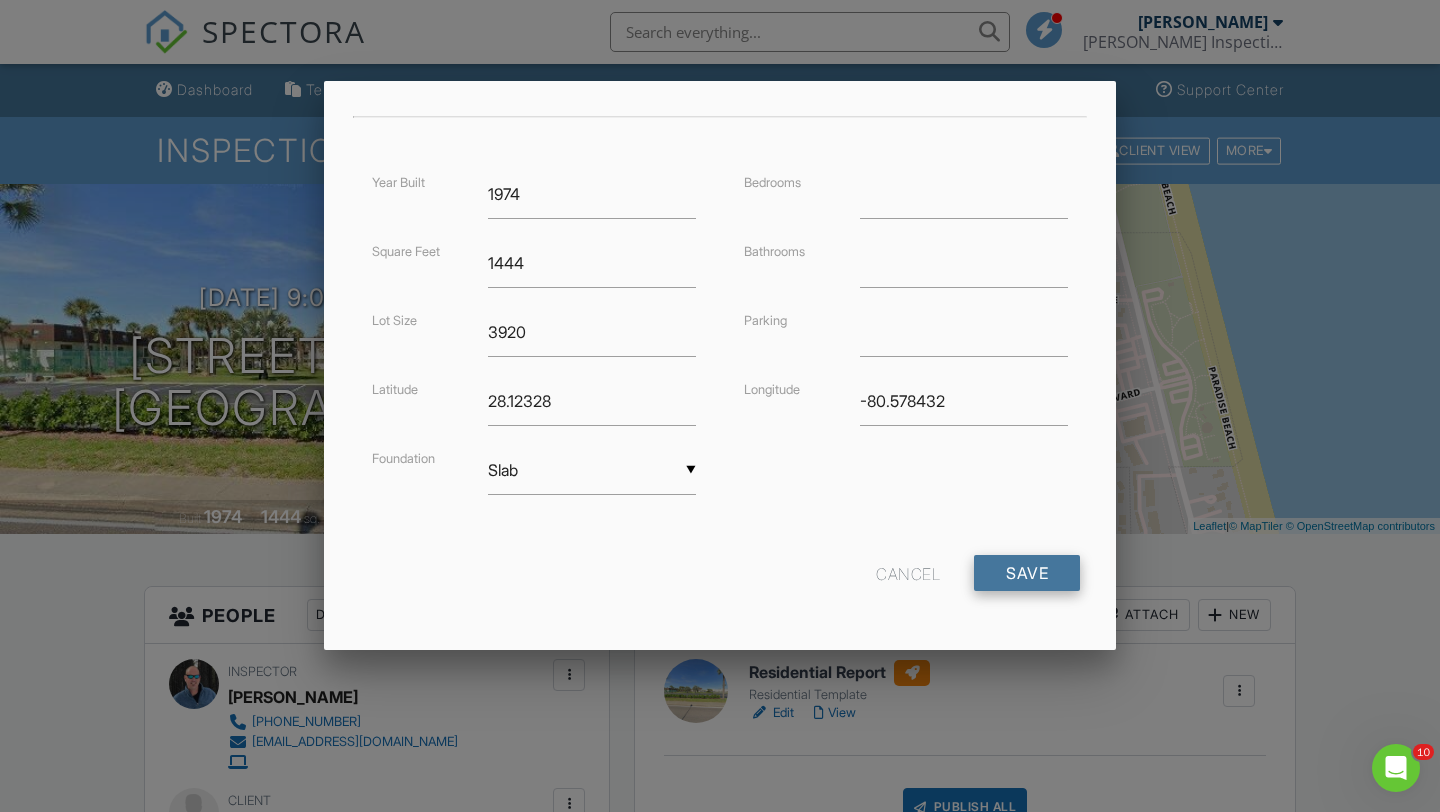 type on "13" 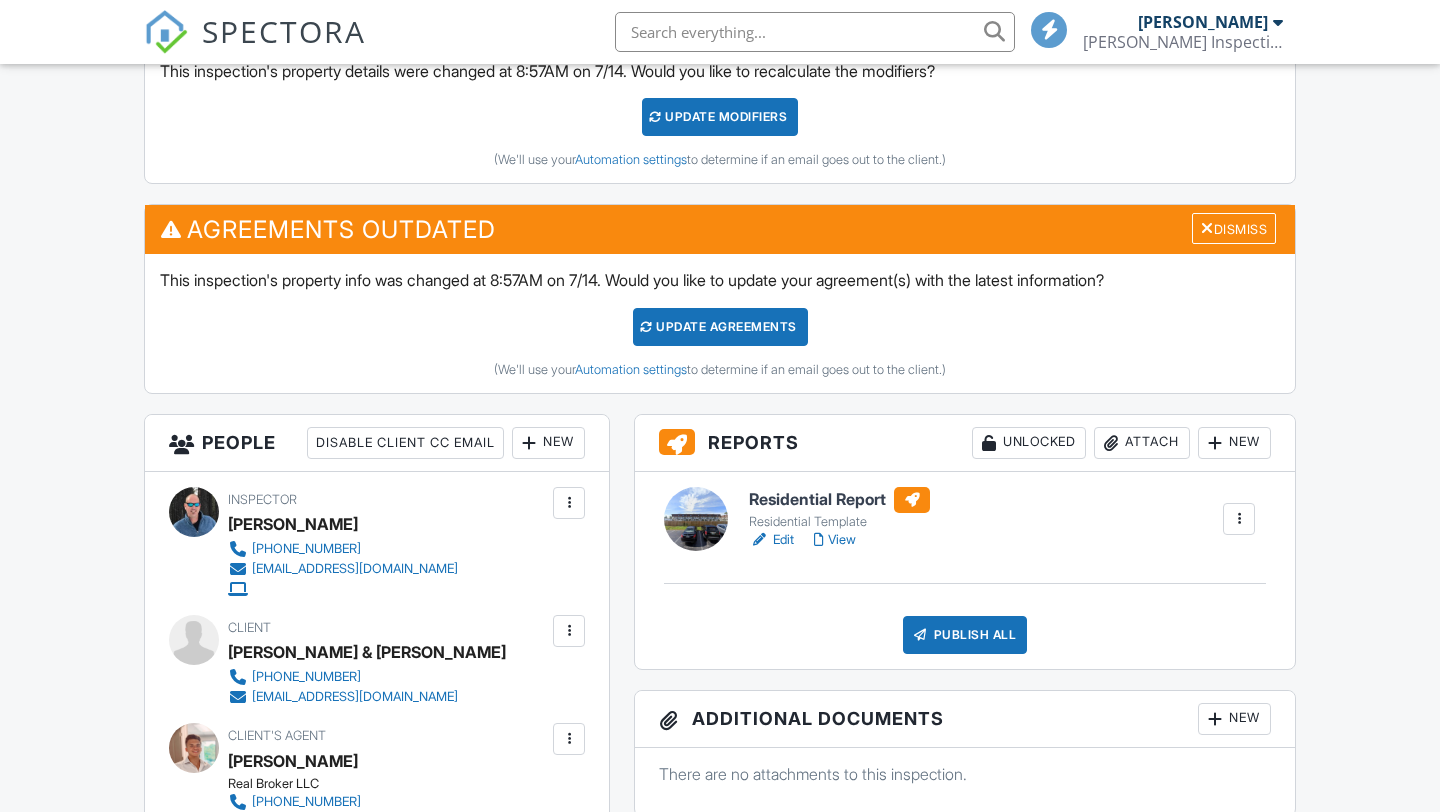 scroll, scrollTop: 644, scrollLeft: 0, axis: vertical 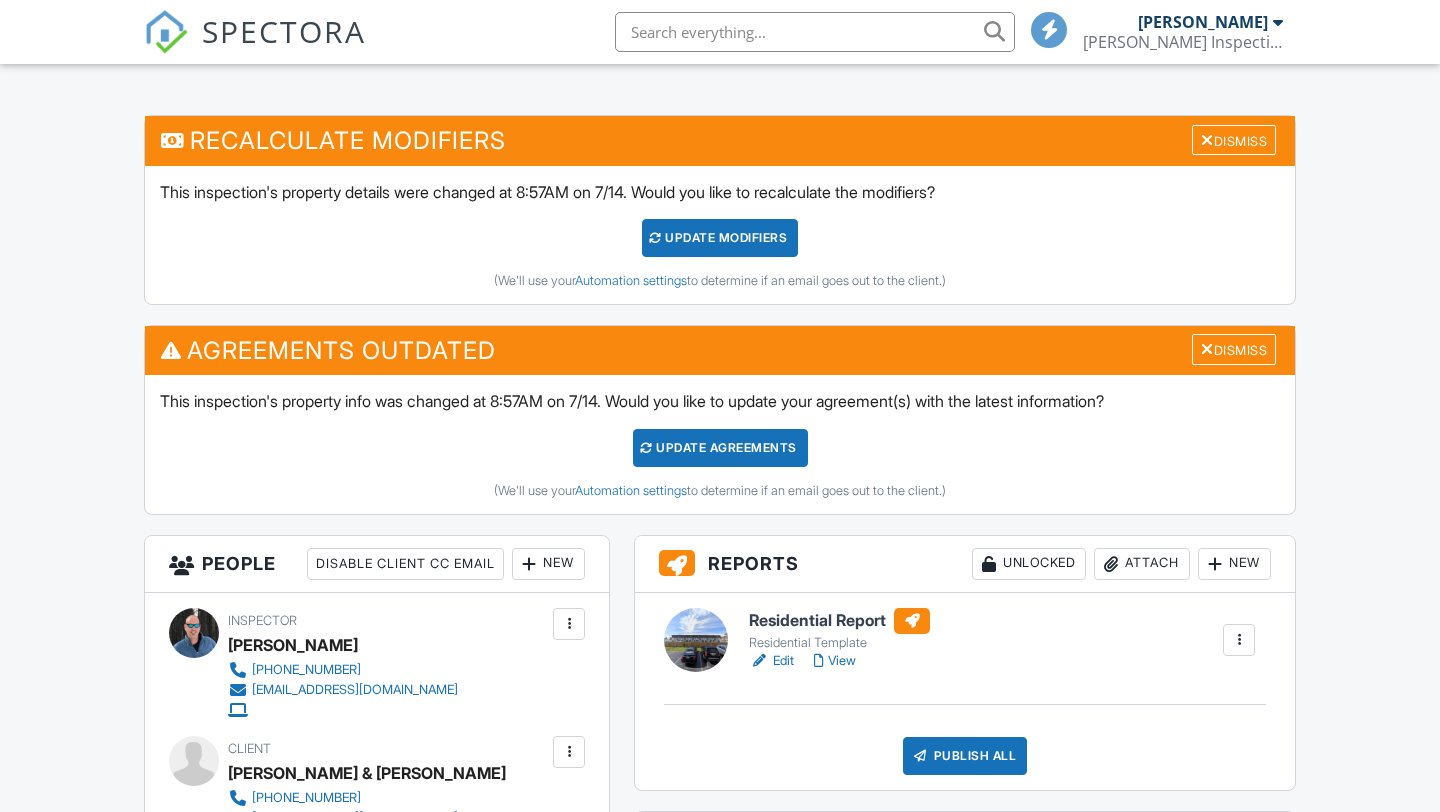 click on "UPDATE Modifiers" at bounding box center (720, 238) 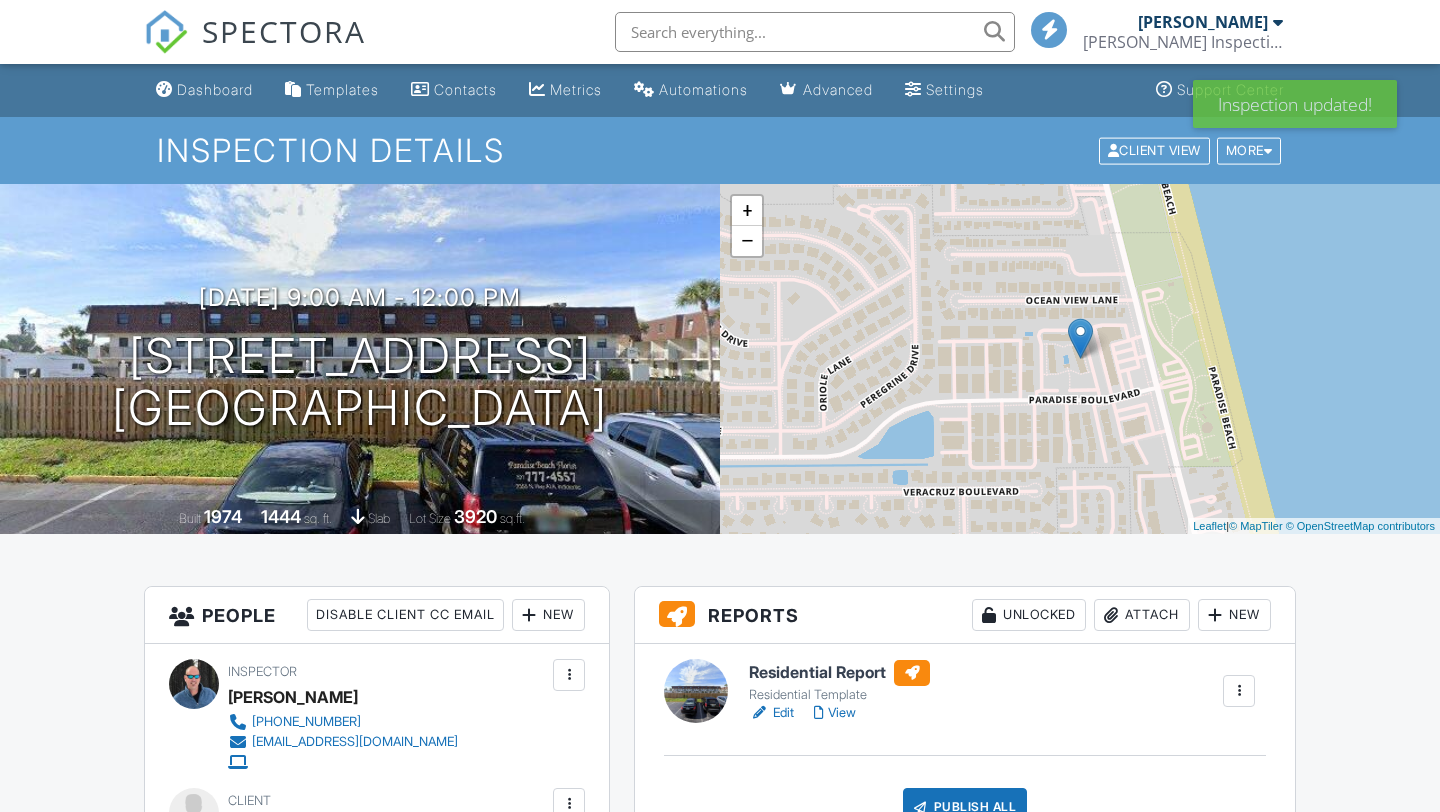 scroll, scrollTop: 0, scrollLeft: 0, axis: both 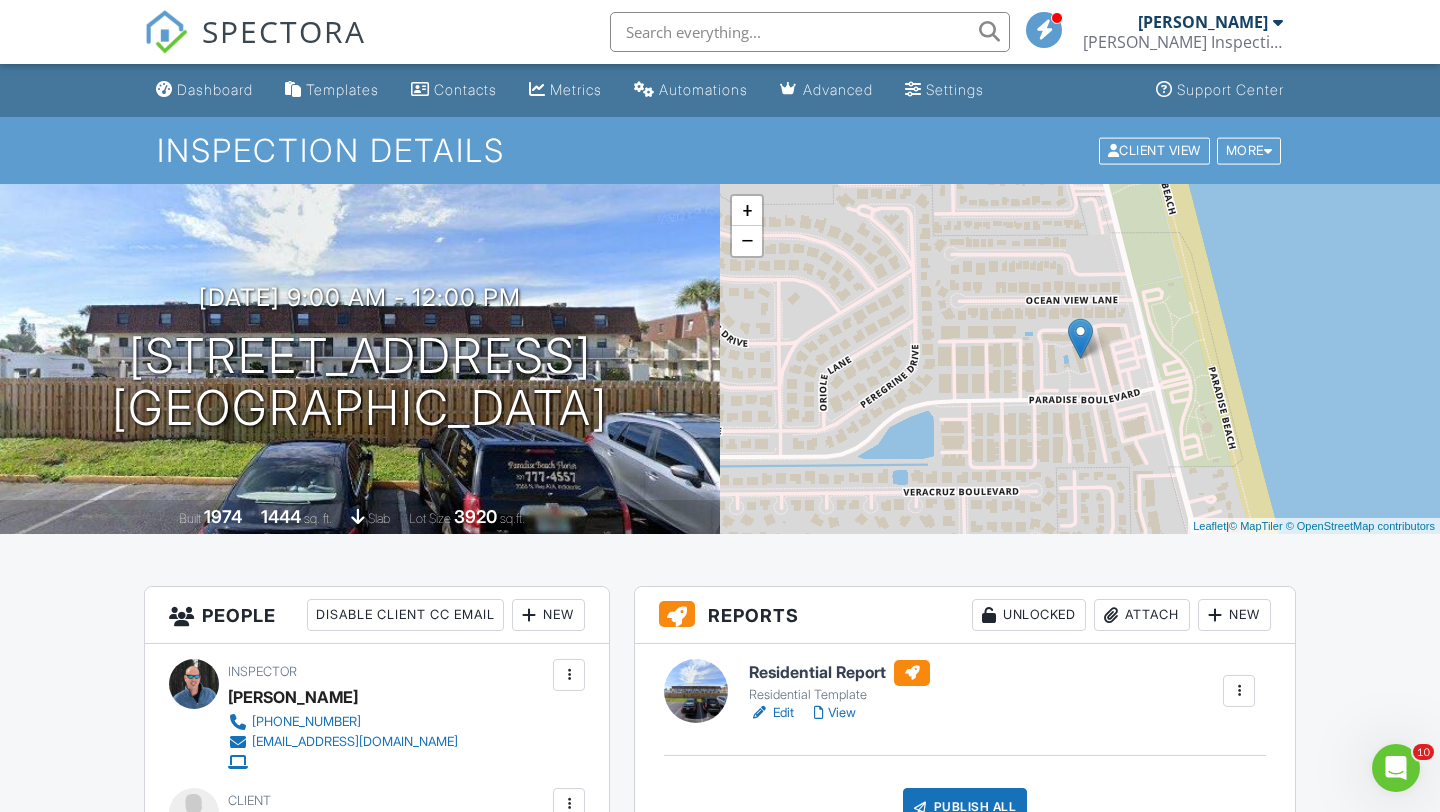 click at bounding box center (810, 32) 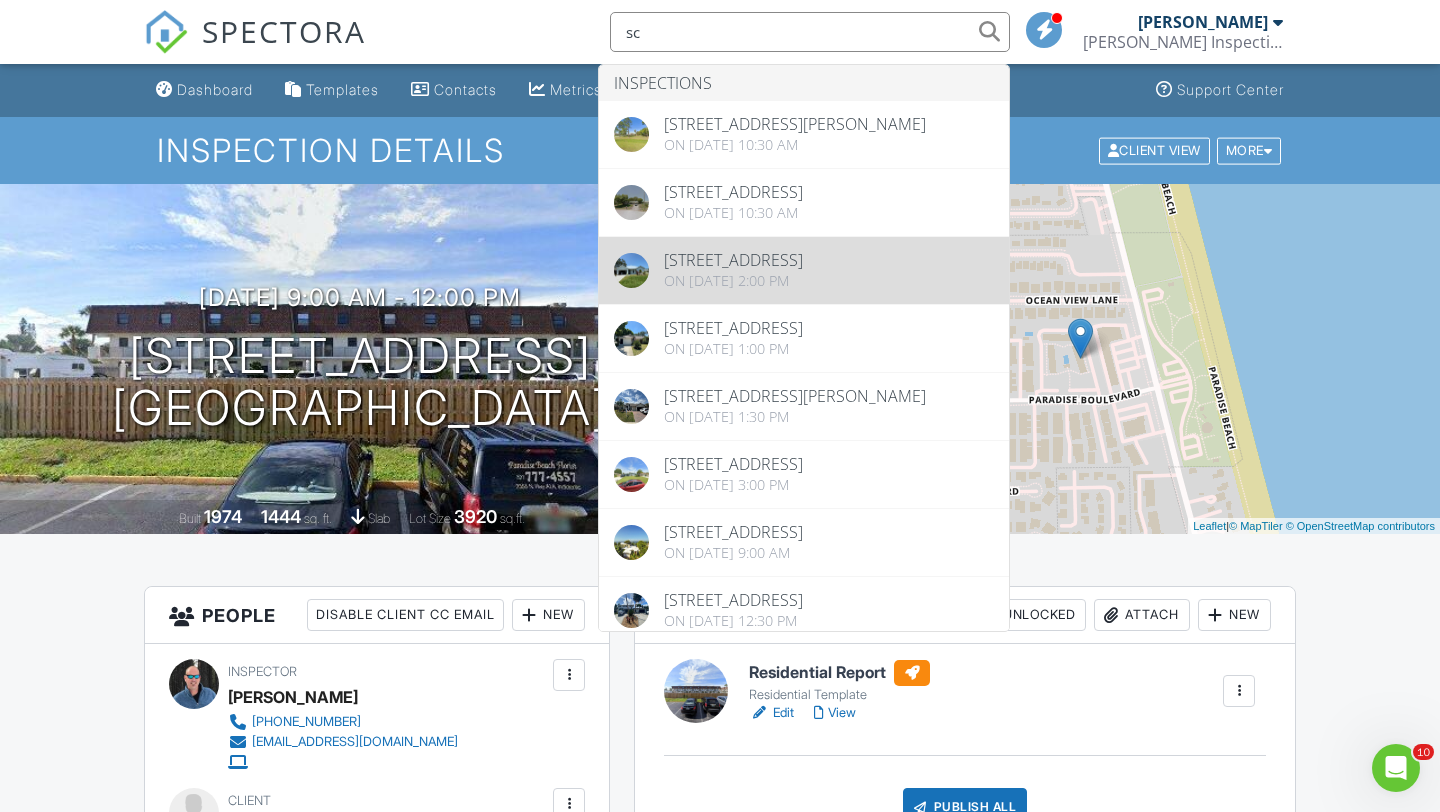 type on "s" 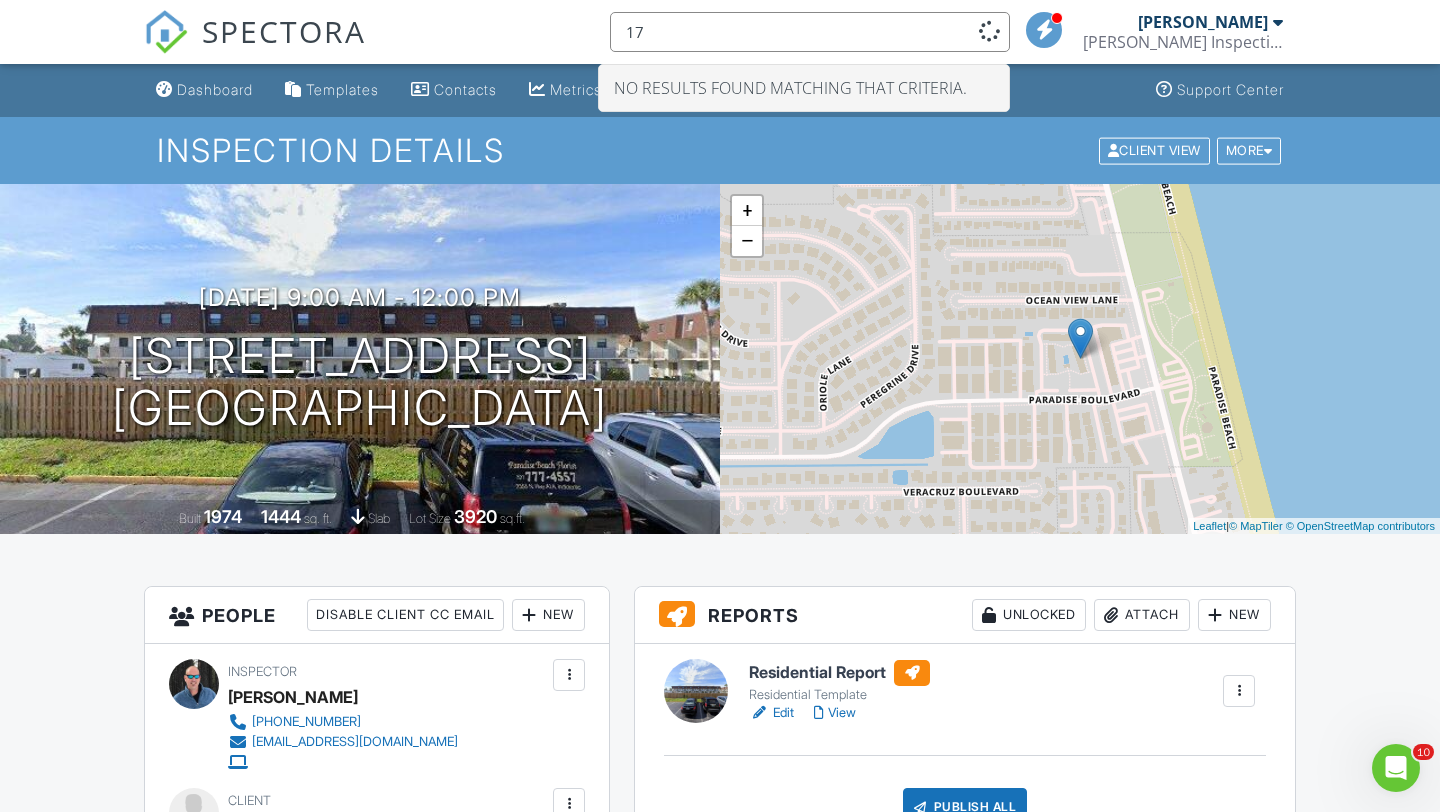 type on "1" 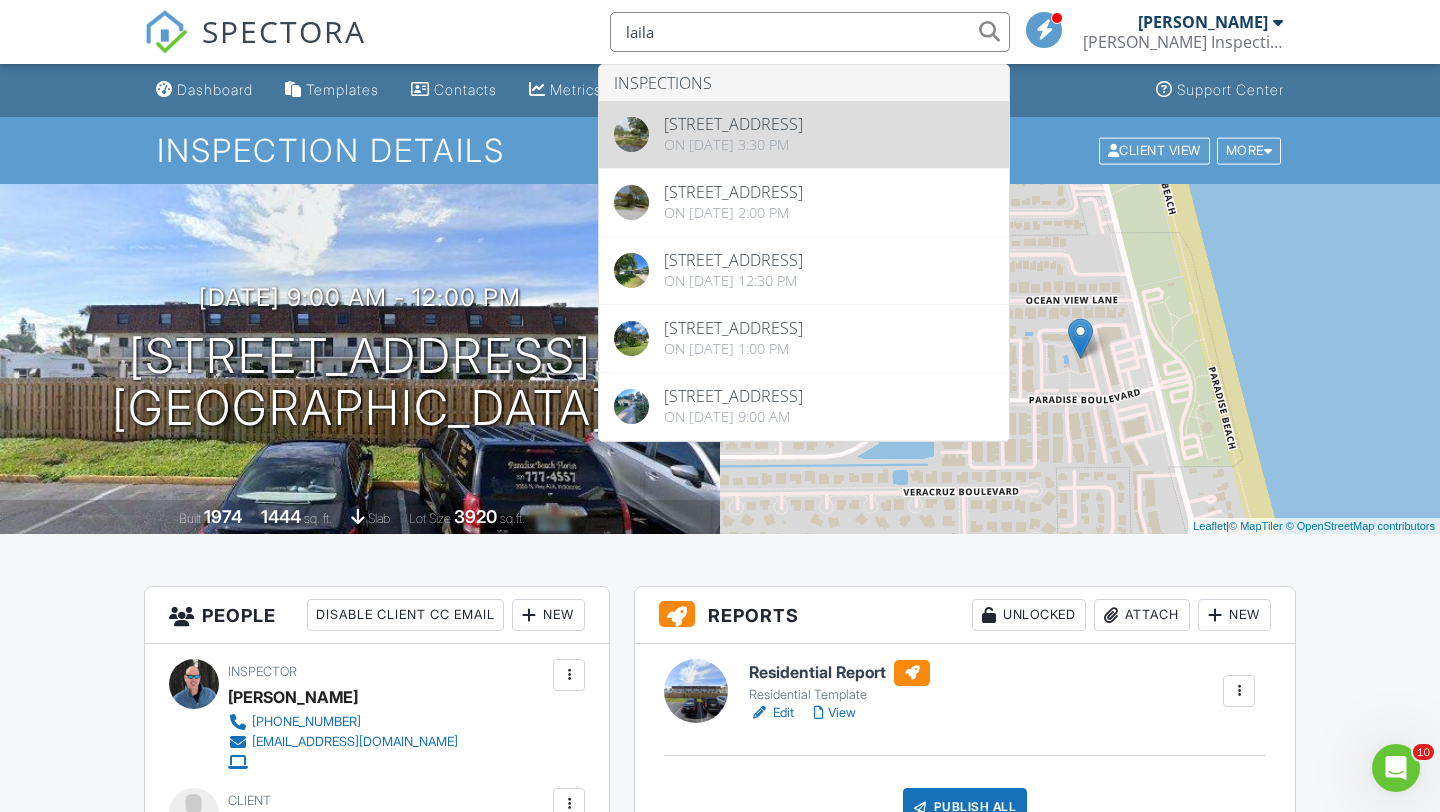 type on "laila" 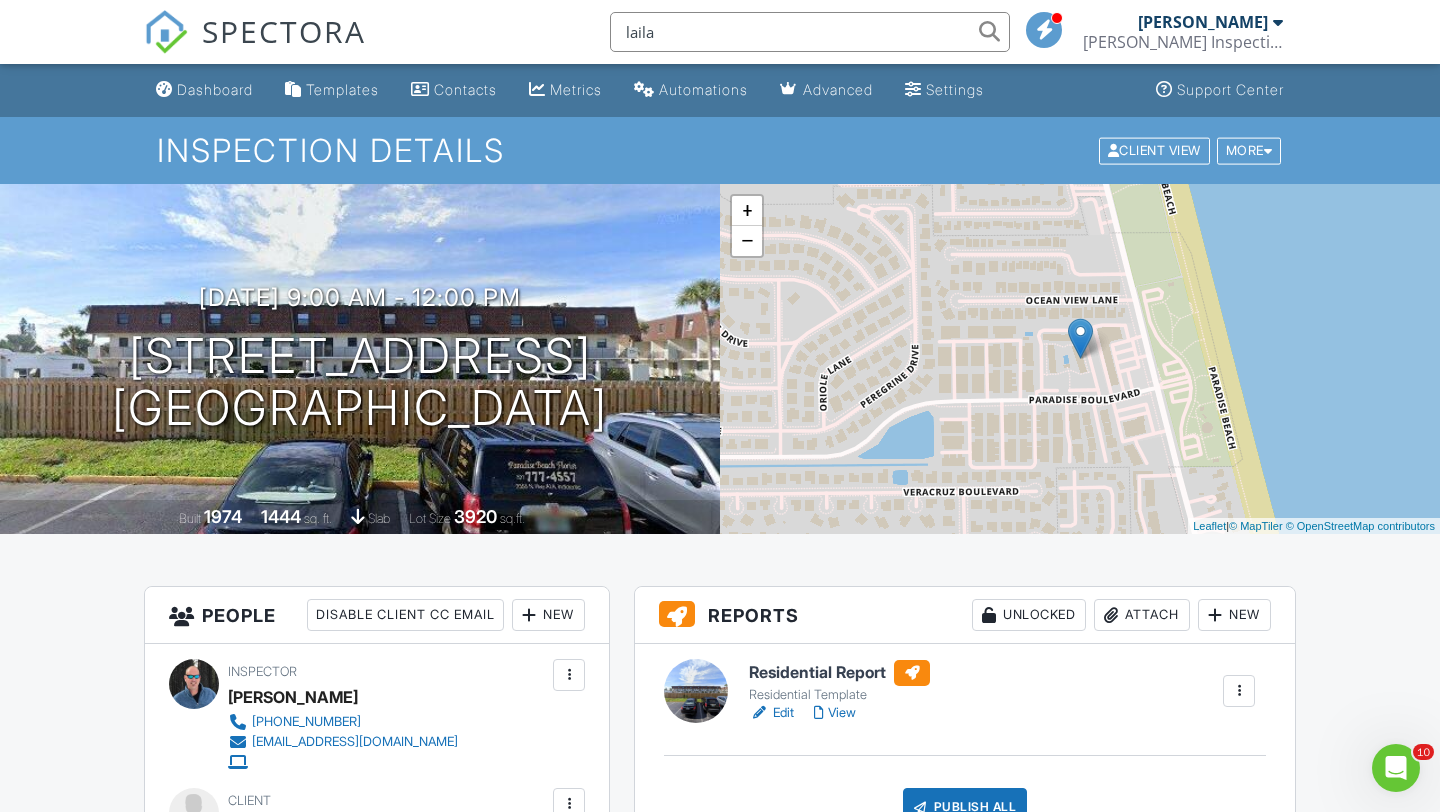 type 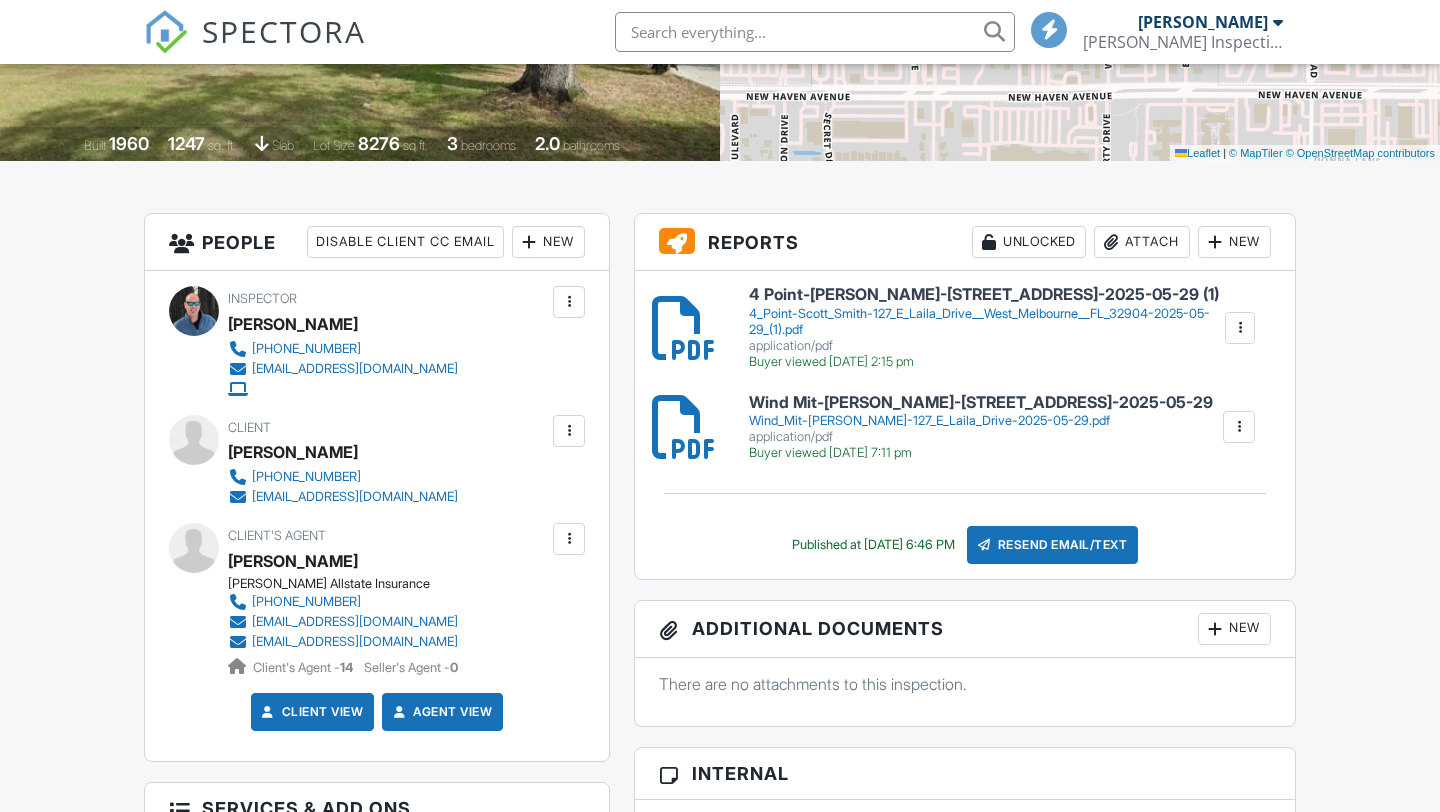 scroll, scrollTop: 397, scrollLeft: 0, axis: vertical 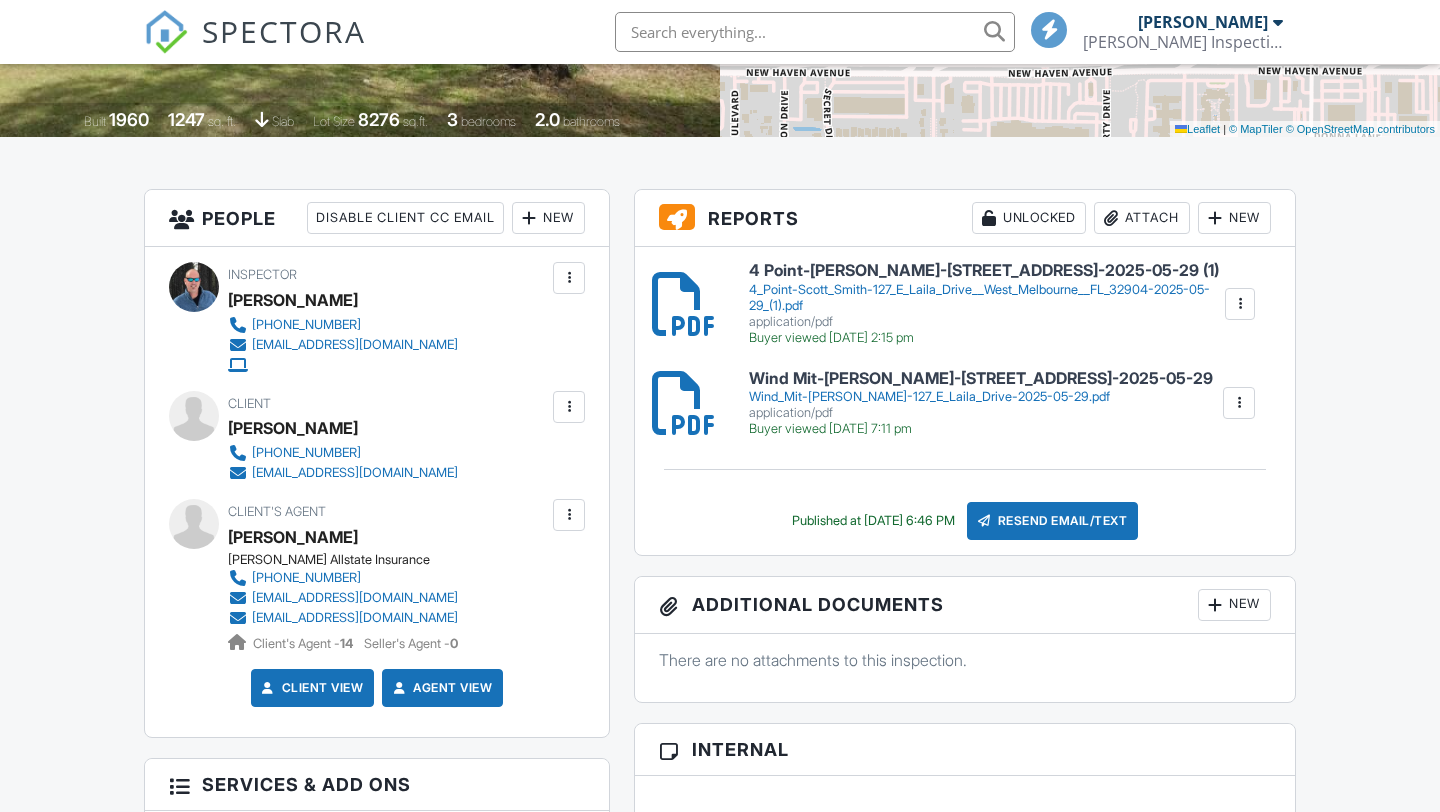 click at bounding box center [569, 407] 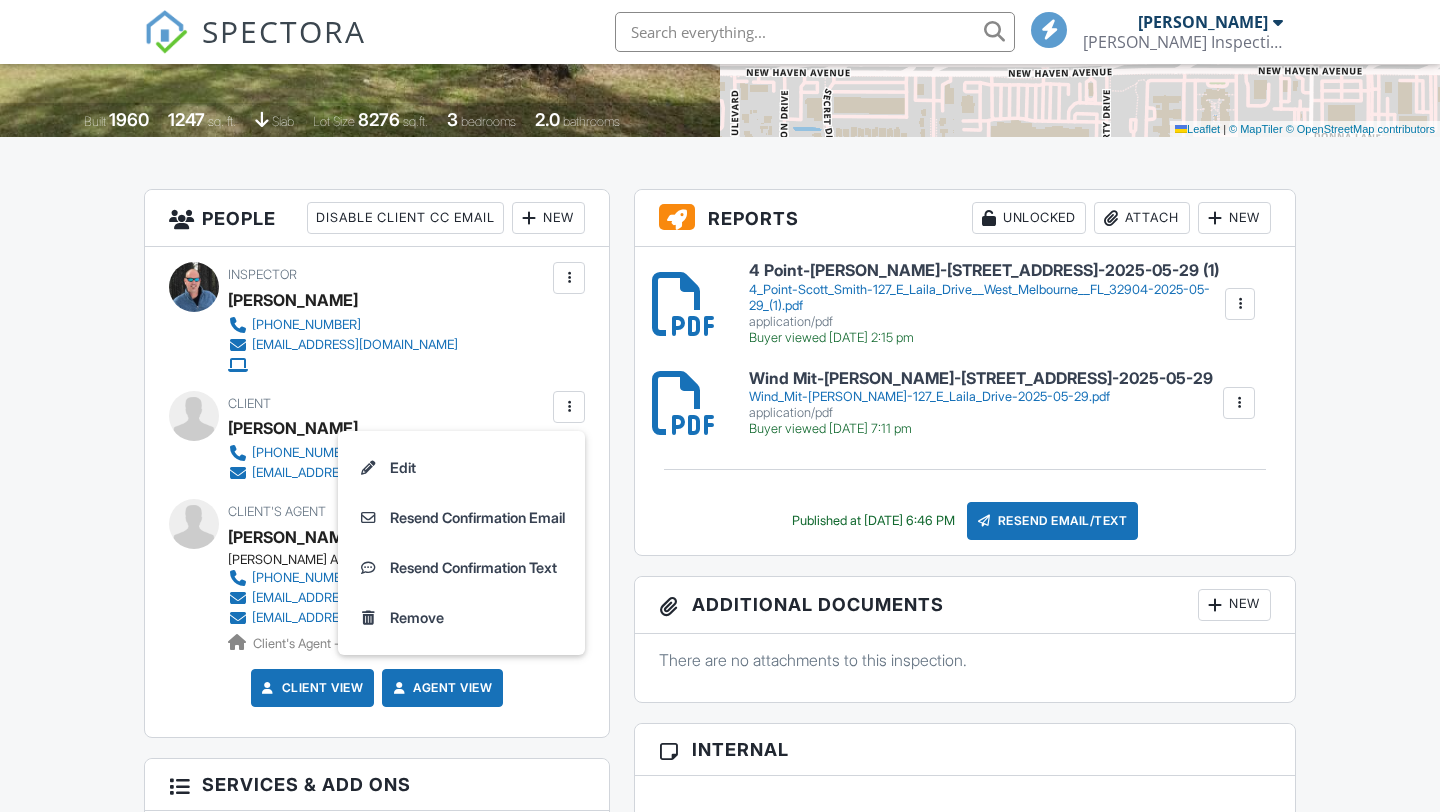 click on "Dashboard
Templates
Contacts
Metrics
Automations
Advanced
Settings
Support Center
Inspection Details
Client View
More
Property Details
Reschedule
Reorder / Copy
Share
Cancel
[GEOGRAPHIC_DATA]
Print Order
Convert to V9
View Change Log
[DATE]  3:30 pm
- 4:30 pm
[STREET_ADDRESS]
[GEOGRAPHIC_DATA], FL 32904
Built
1960
1247
sq. ft.
slab
Lot Size
8276
sq.ft.
3
bedrooms
2.0
bathrooms
+ −  Leaflet   |   © MapTiler   © OpenStreetMap contributors
All emails and texts are disabled for this inspection!
Turn on emails and texts
Turn on and Requeue Notifications
Reports
Unlocked
Attach
New
application/pdf
[GEOGRAPHIC_DATA]" at bounding box center [720, 1677] 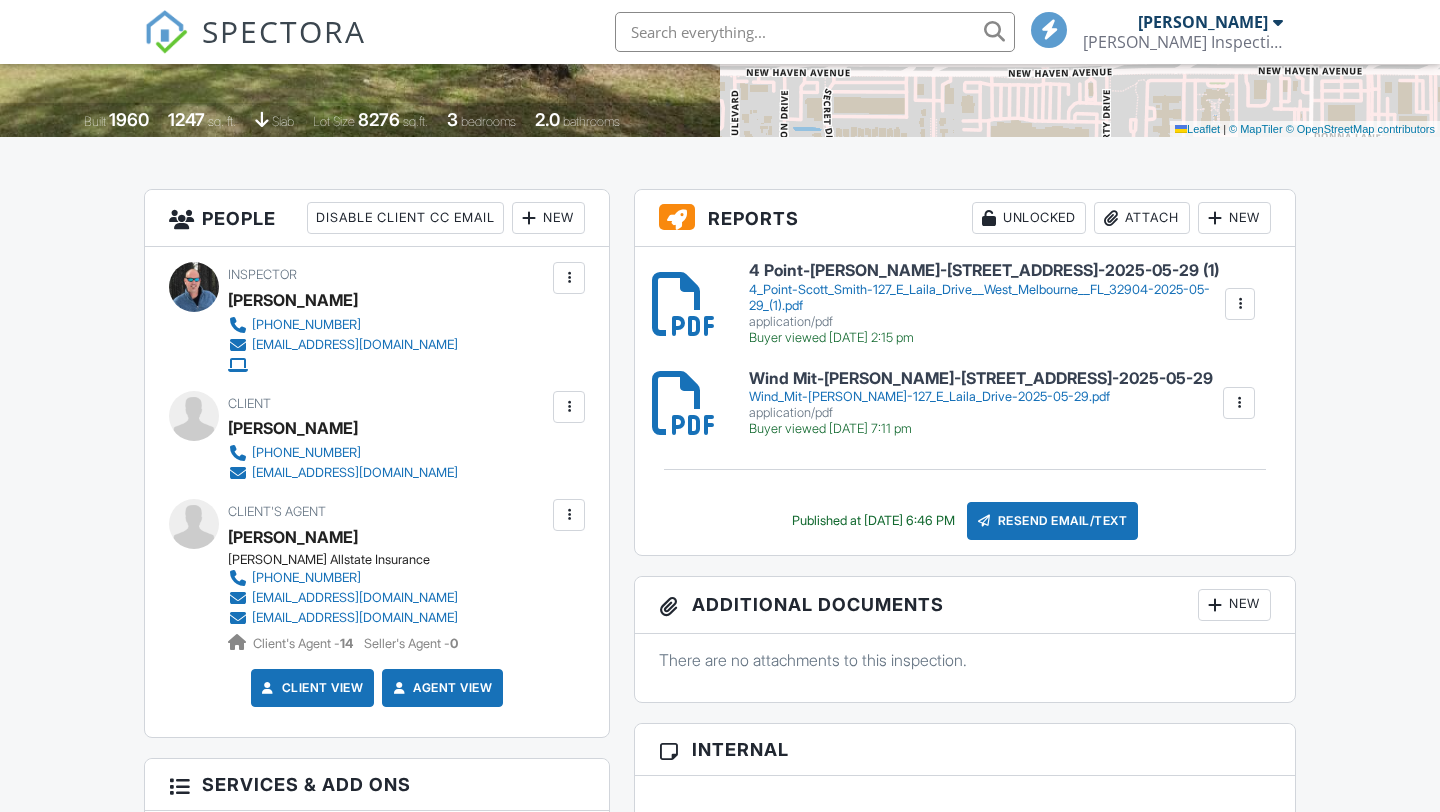 click at bounding box center (569, 515) 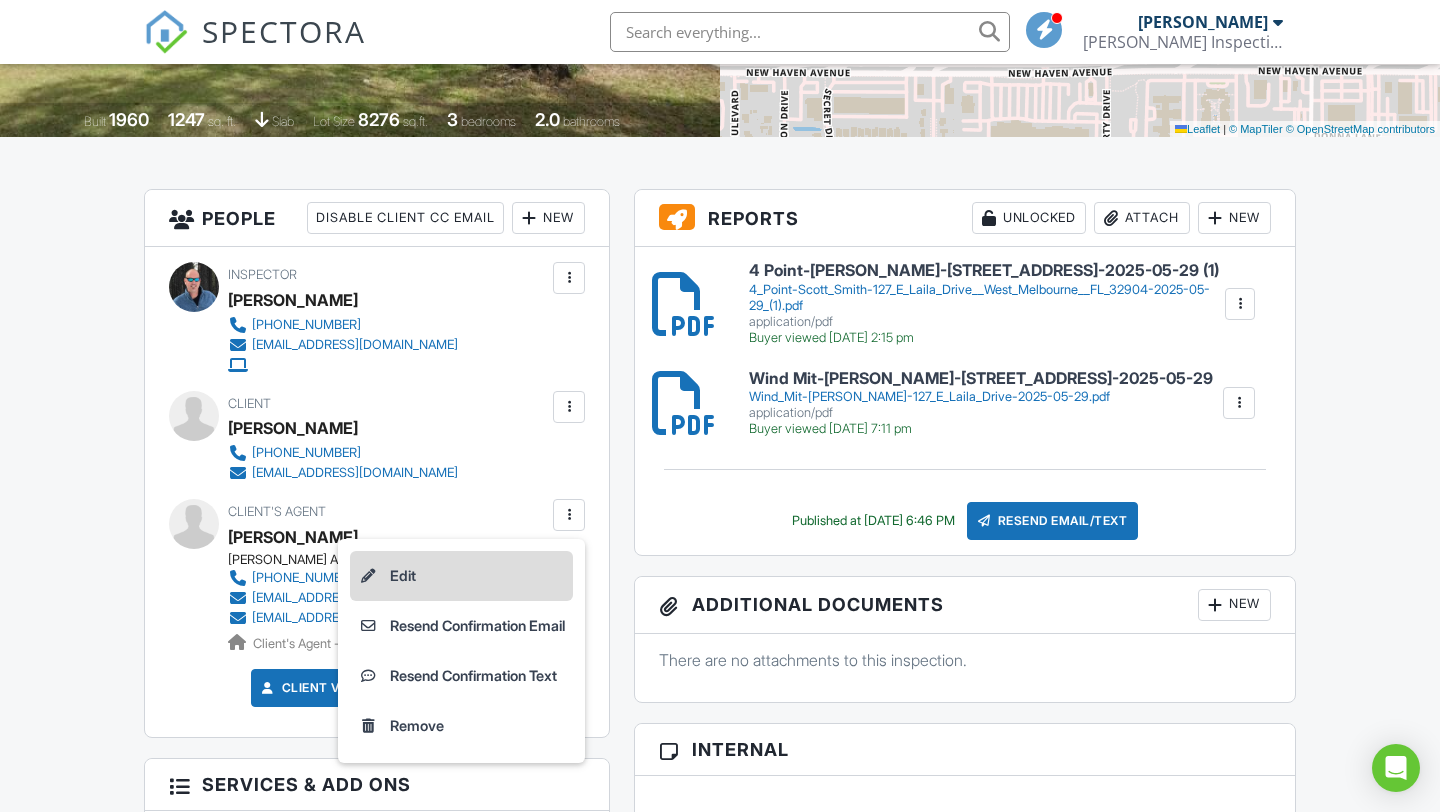 click on "Edit" at bounding box center (461, 576) 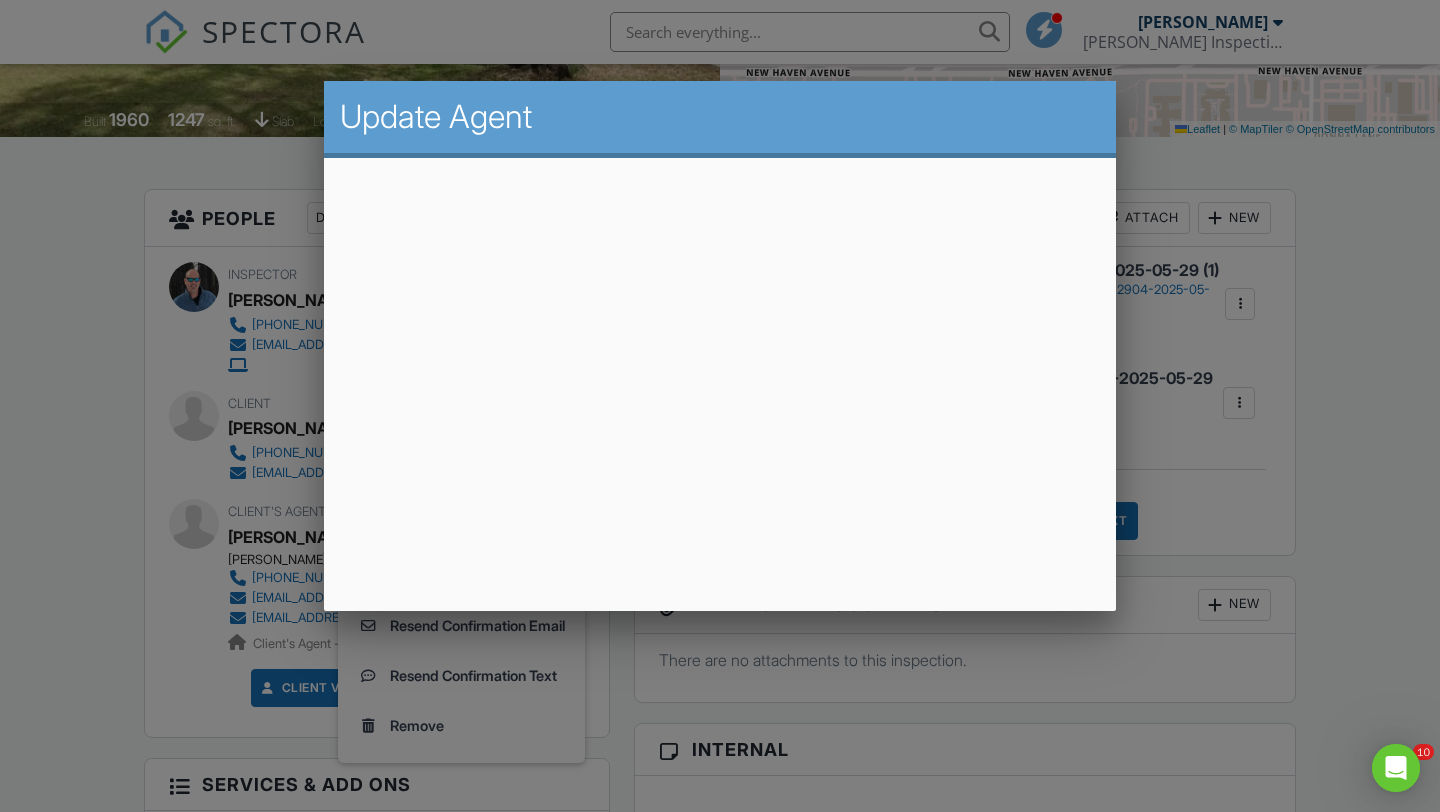 scroll, scrollTop: 0, scrollLeft: 0, axis: both 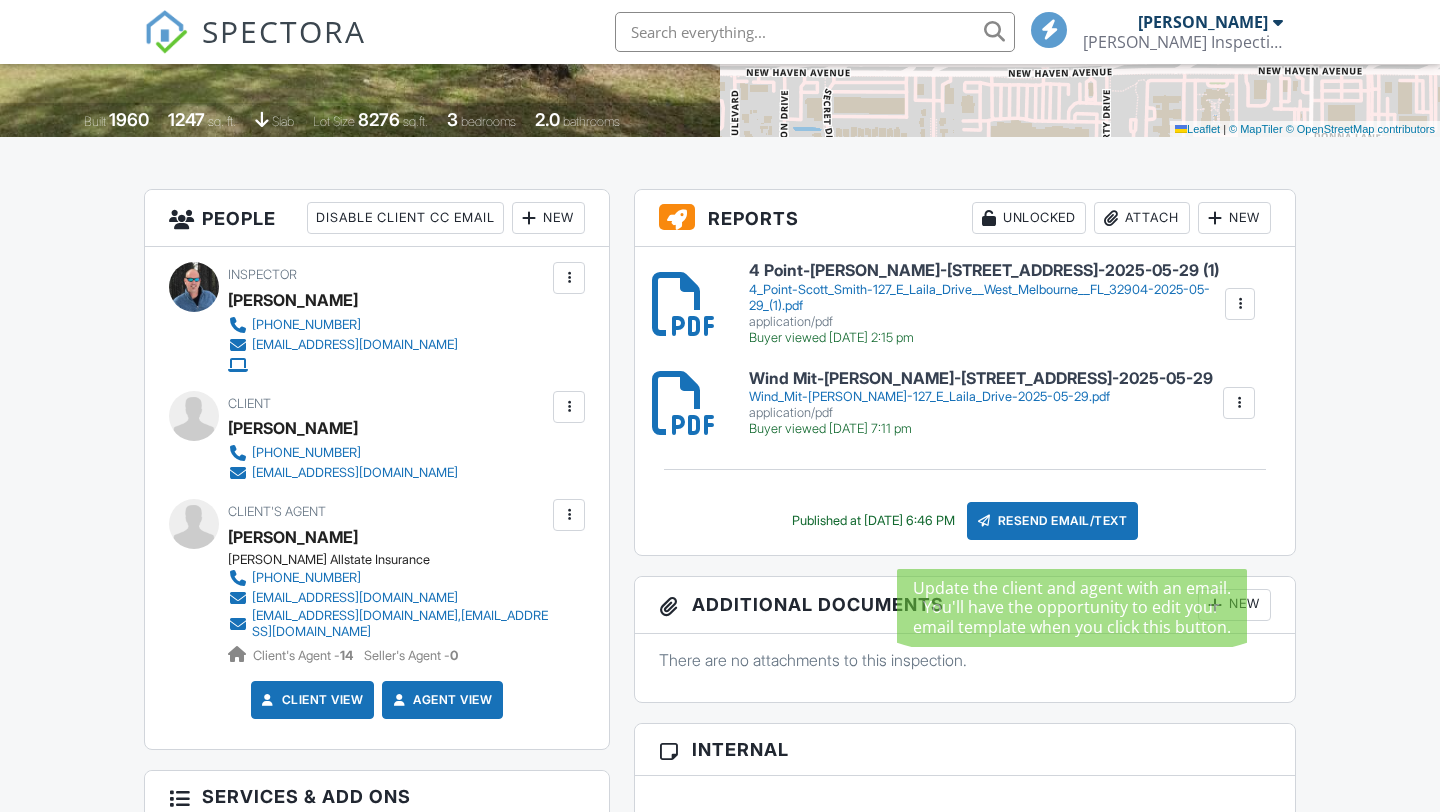 click on "Reports
Unlocked
Attach
New
4 Point-Scott Smith-127 E Laila Drive  West Melbourne  FL 32904-2025-05-29 (1)
4_Point-Scott_Smith-127_E_Laila_Drive__West_Melbourne__FL_32904-2025-05-29_(1).pdf
application/pdf
Buyer viewed 07/11/2025  2:15 pm
Delete
Wind Mit-Scott Smith-127 E Laila Drive-2025-05-29
Wind_Mit-Scott_Smith-127_E_Laila_Drive-2025-05-29.pdf
application/pdf
Buyer viewed 06/03/2025  7:11 pm
Delete
Published at 07/10/2025  6:46 PM
Resend Email/Text
Additional Documents
New
There are no attachments to this inspection.
Internal
Order ID
Referral source
Disable All Notifications
▼ BNI GROUP DISCOUNT  - $25.00 off Friends and Family  - $100.00 off FRIENDS AND FAMILY  - $25.00 off VETERAN - $25.00 off - Thank you for your service!
BNI GROUP DISCOUNT  - $25.00 off
Friends and Family  - $100.00 off" at bounding box center (965, 1062) 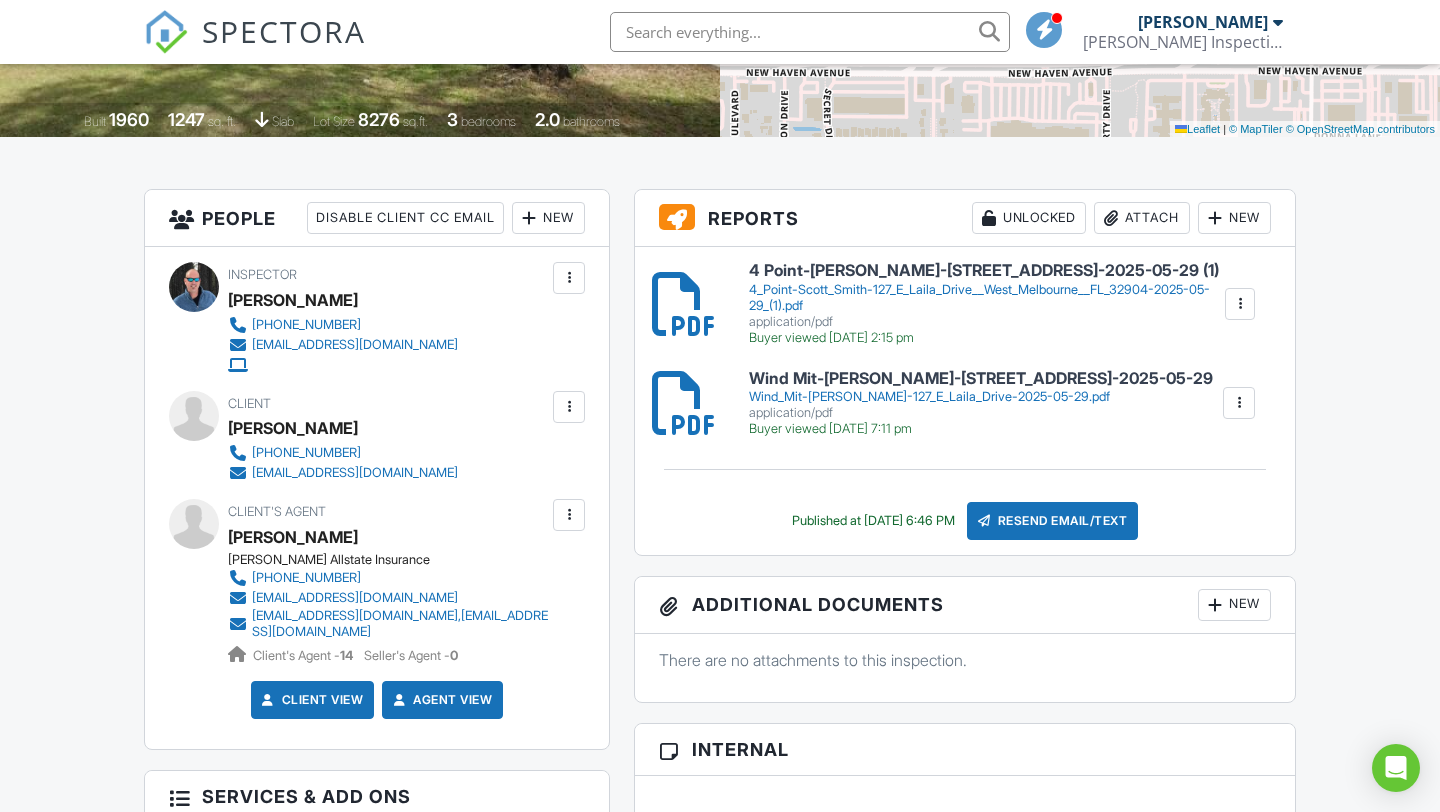 click on "Resend Email/Text" at bounding box center (1053, 521) 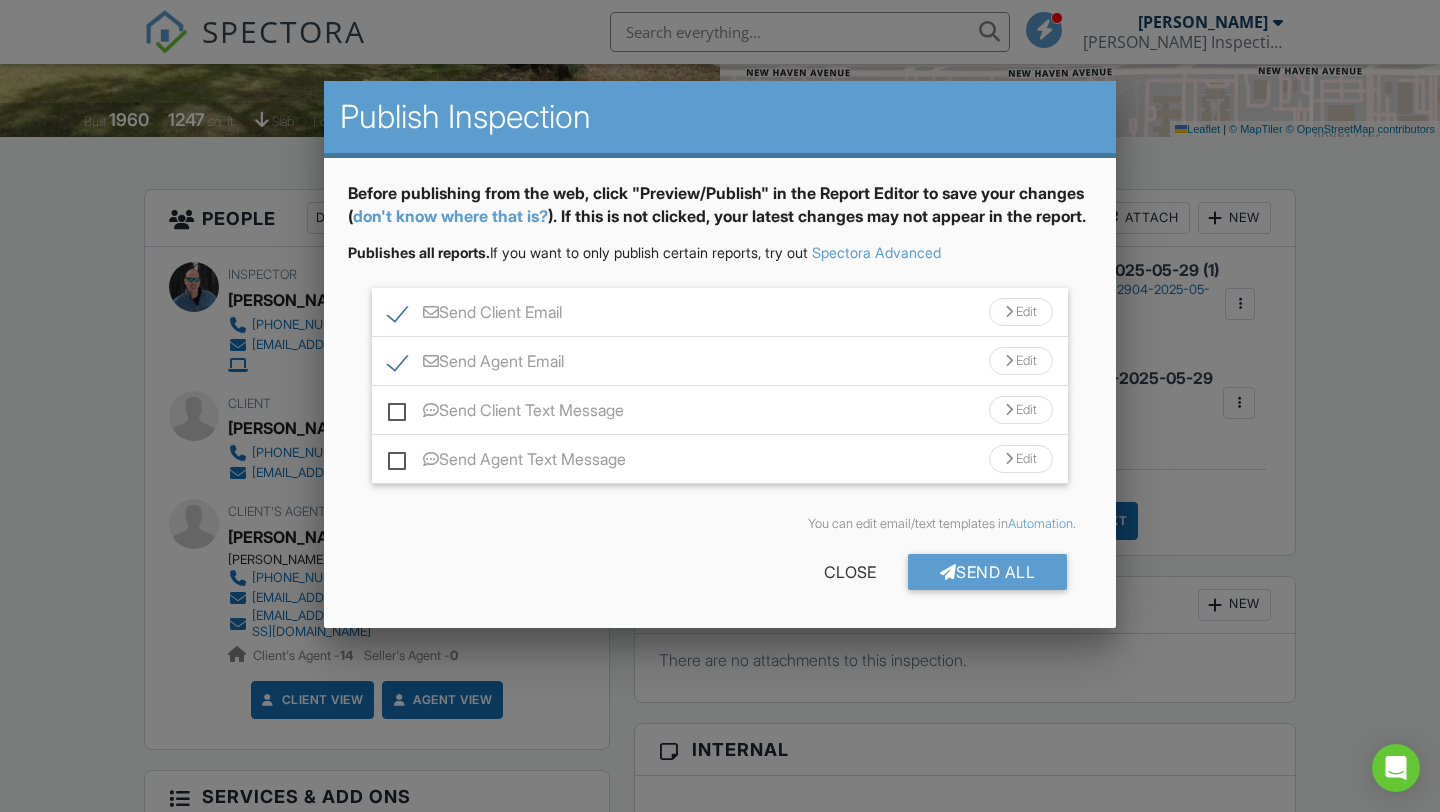 click on "Send Client Email" at bounding box center [475, 315] 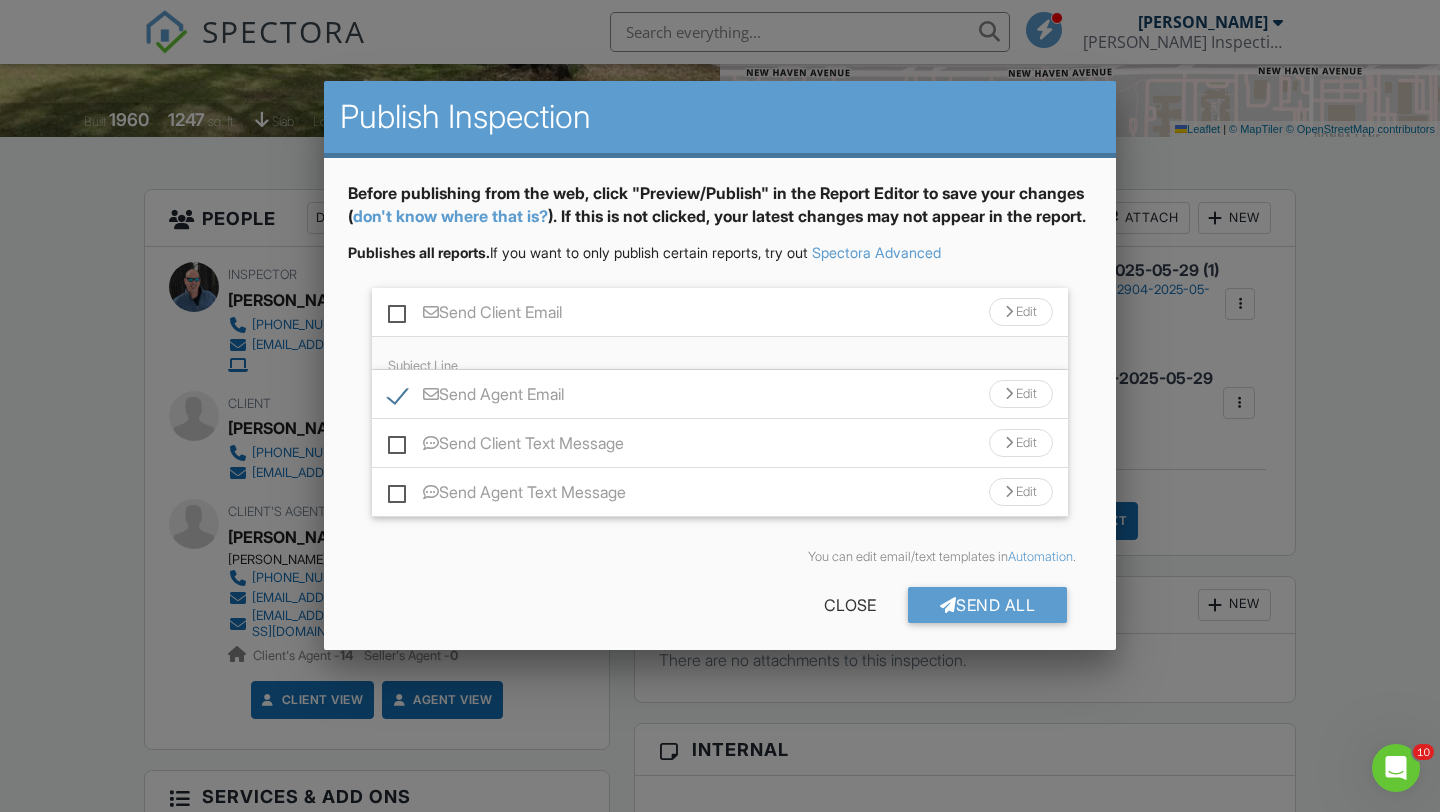 scroll, scrollTop: 0, scrollLeft: 0, axis: both 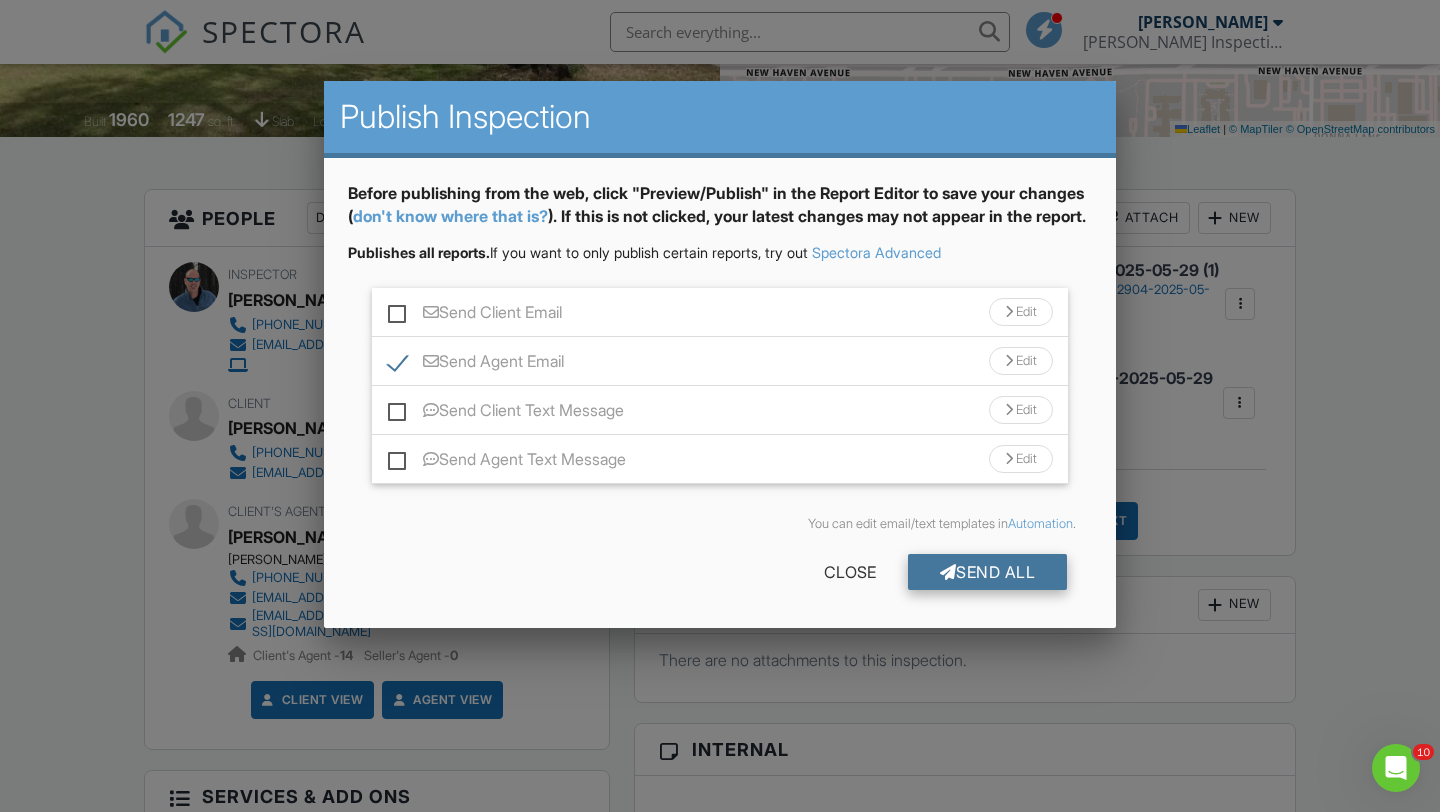 click on "Send All" at bounding box center [988, 572] 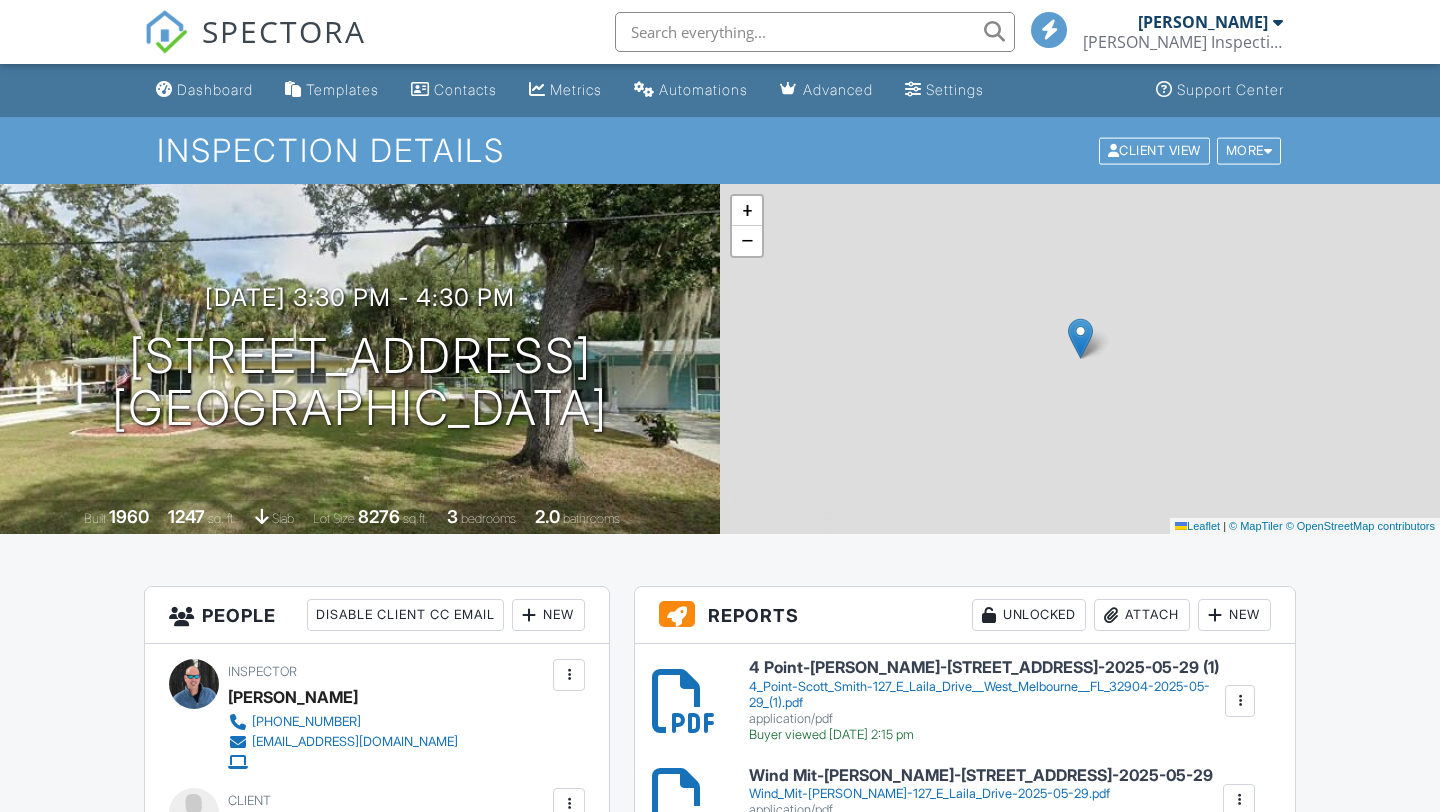 scroll, scrollTop: 347, scrollLeft: 0, axis: vertical 